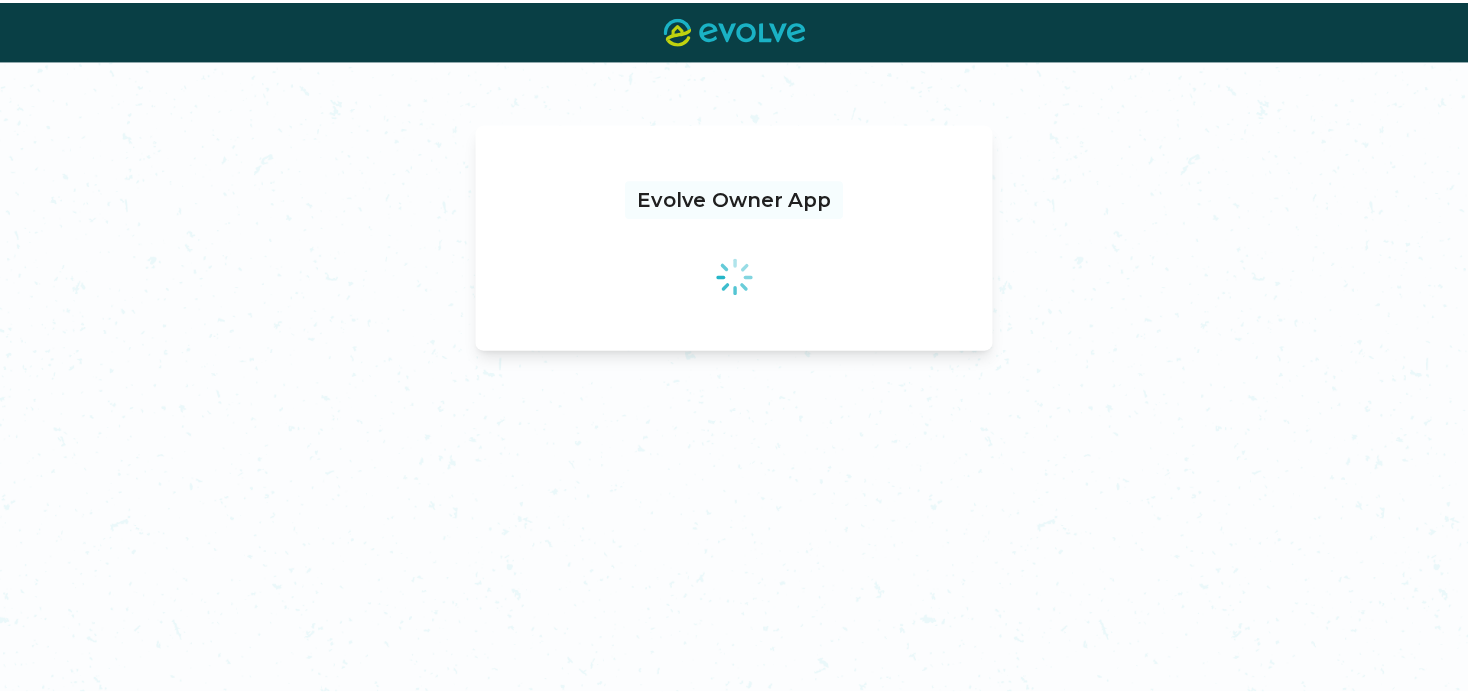 scroll, scrollTop: 0, scrollLeft: 0, axis: both 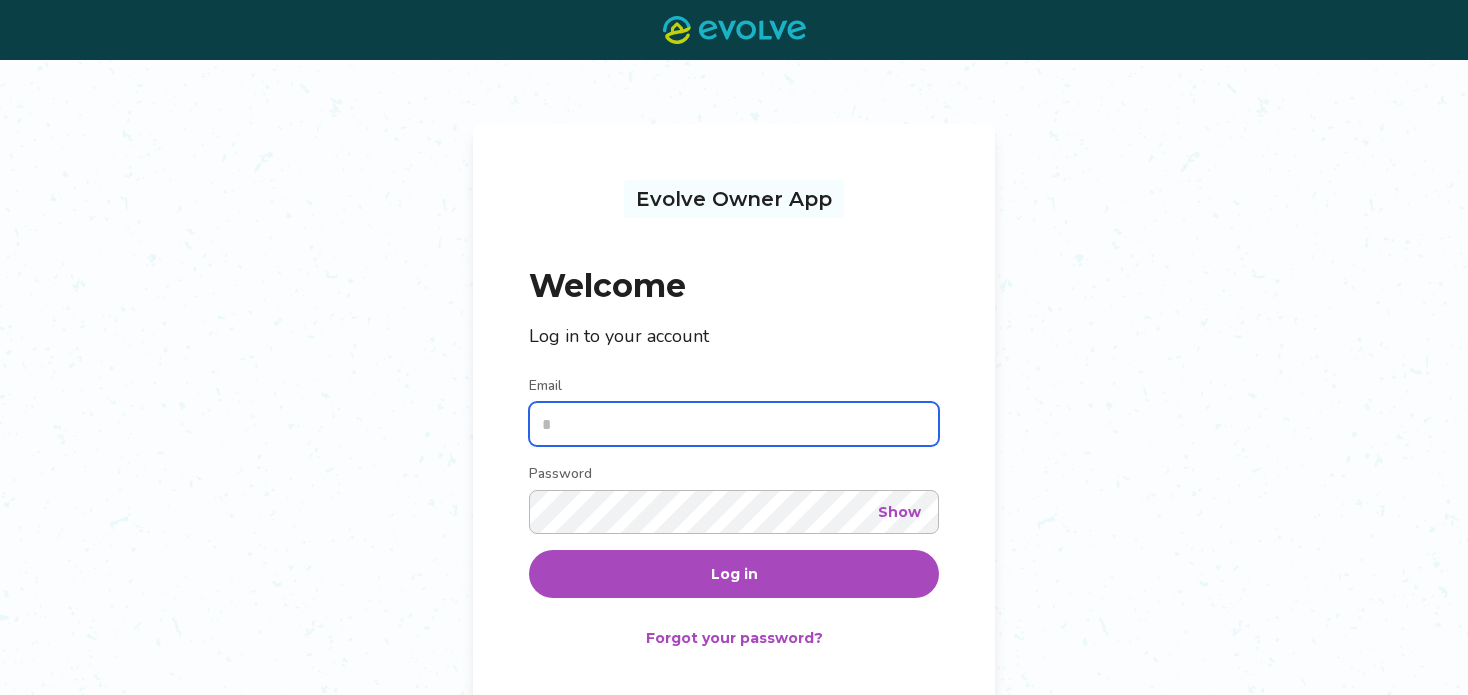 type on "**********" 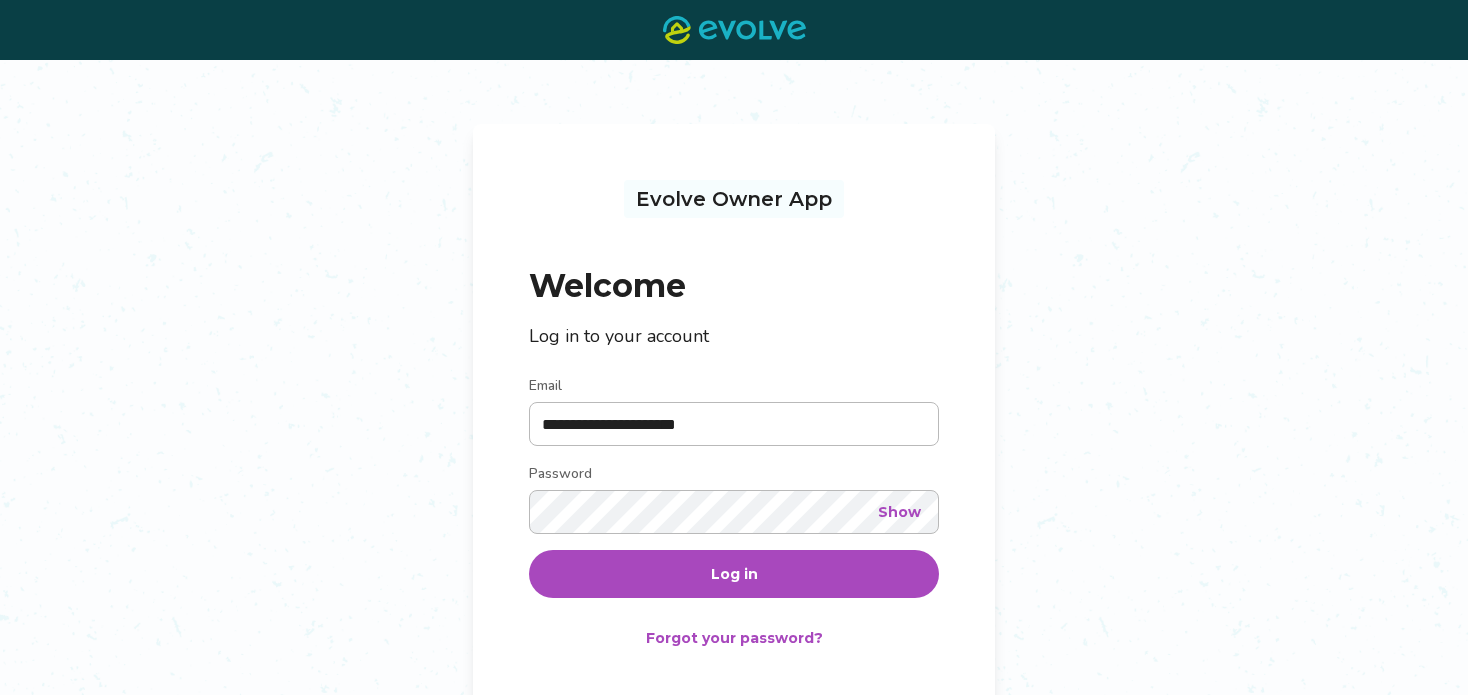 click on "Log in" at bounding box center (734, 574) 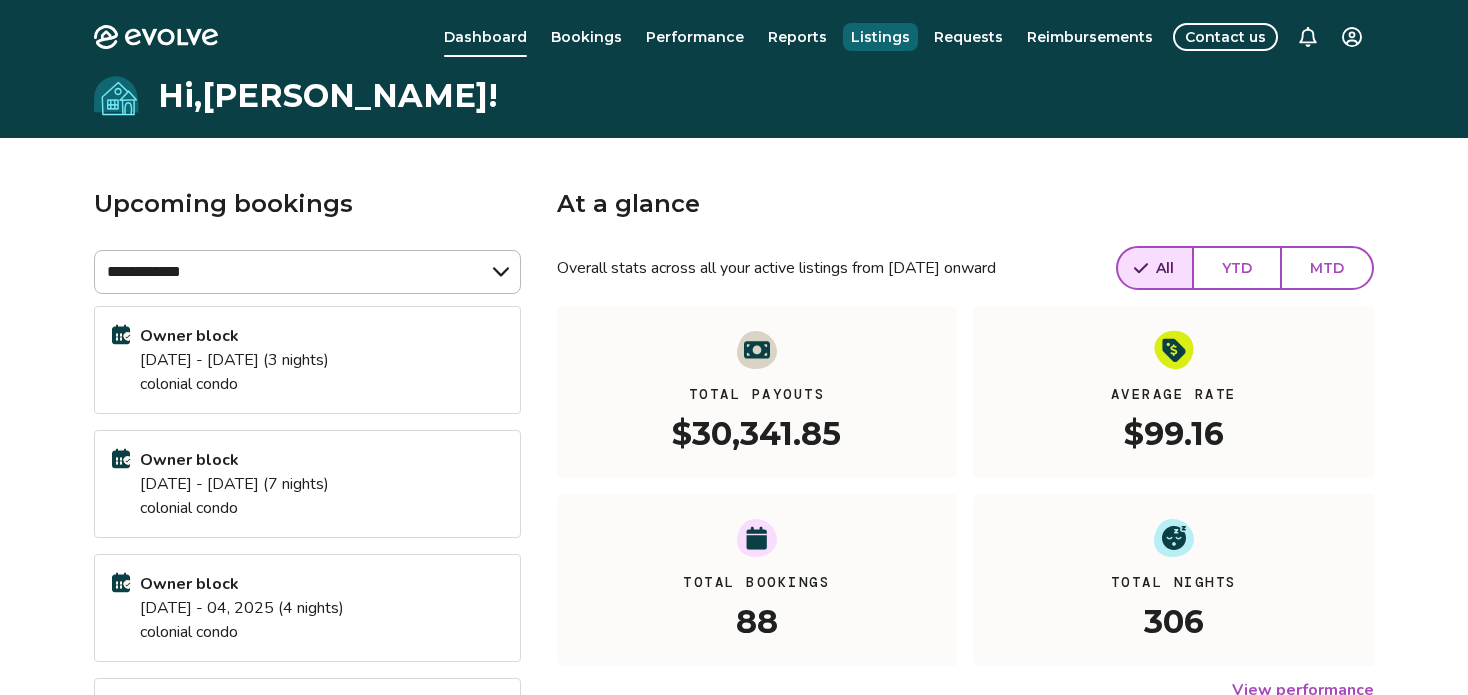 click on "Listings" at bounding box center [880, 37] 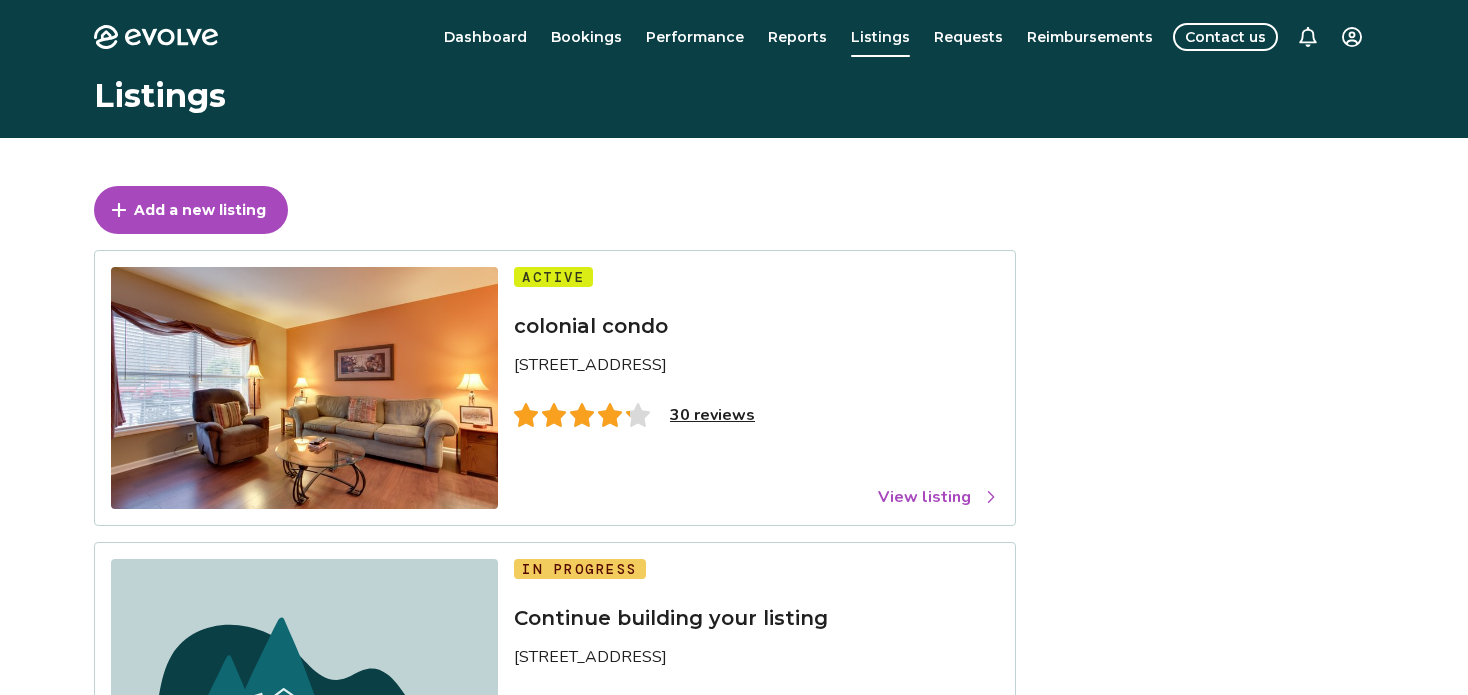 click on "View listing" at bounding box center (938, 497) 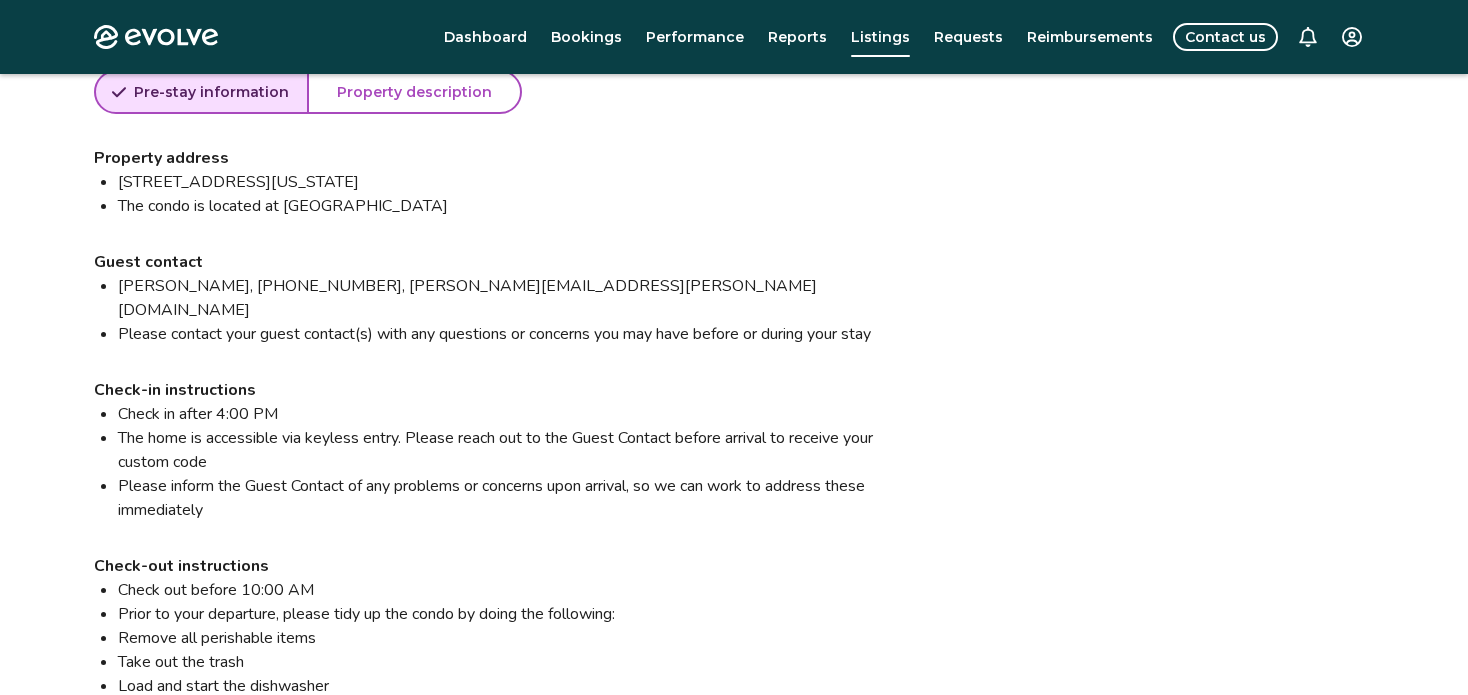 scroll, scrollTop: 1822, scrollLeft: 0, axis: vertical 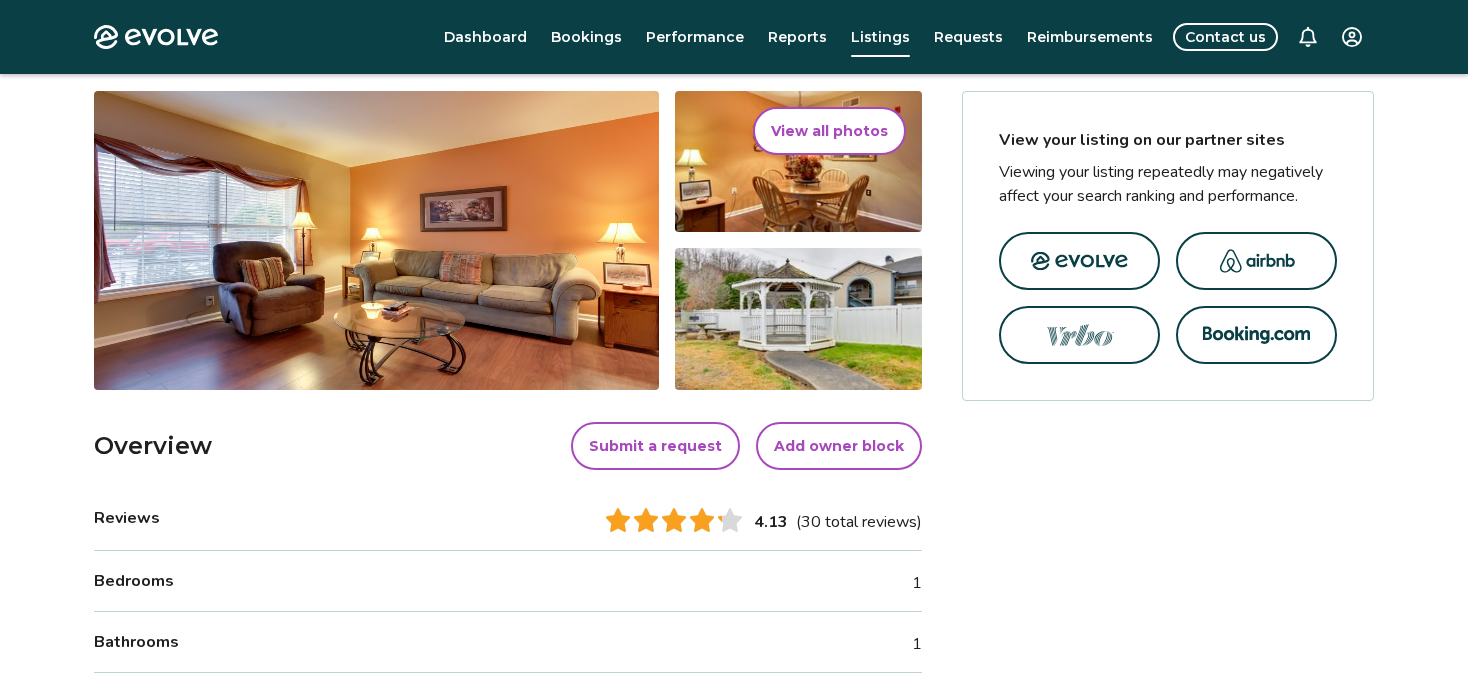 click on "Add owner block" at bounding box center [839, 446] 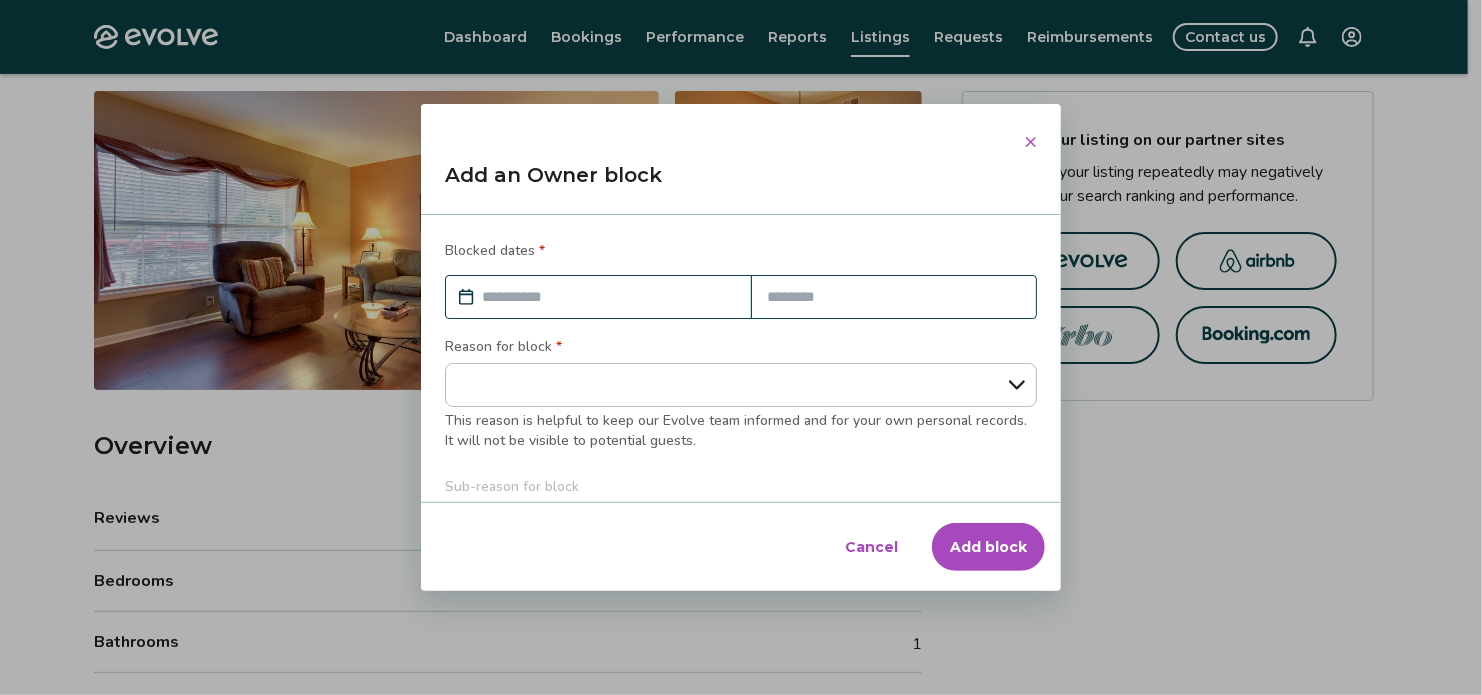 click on "Add block" at bounding box center (988, 547) 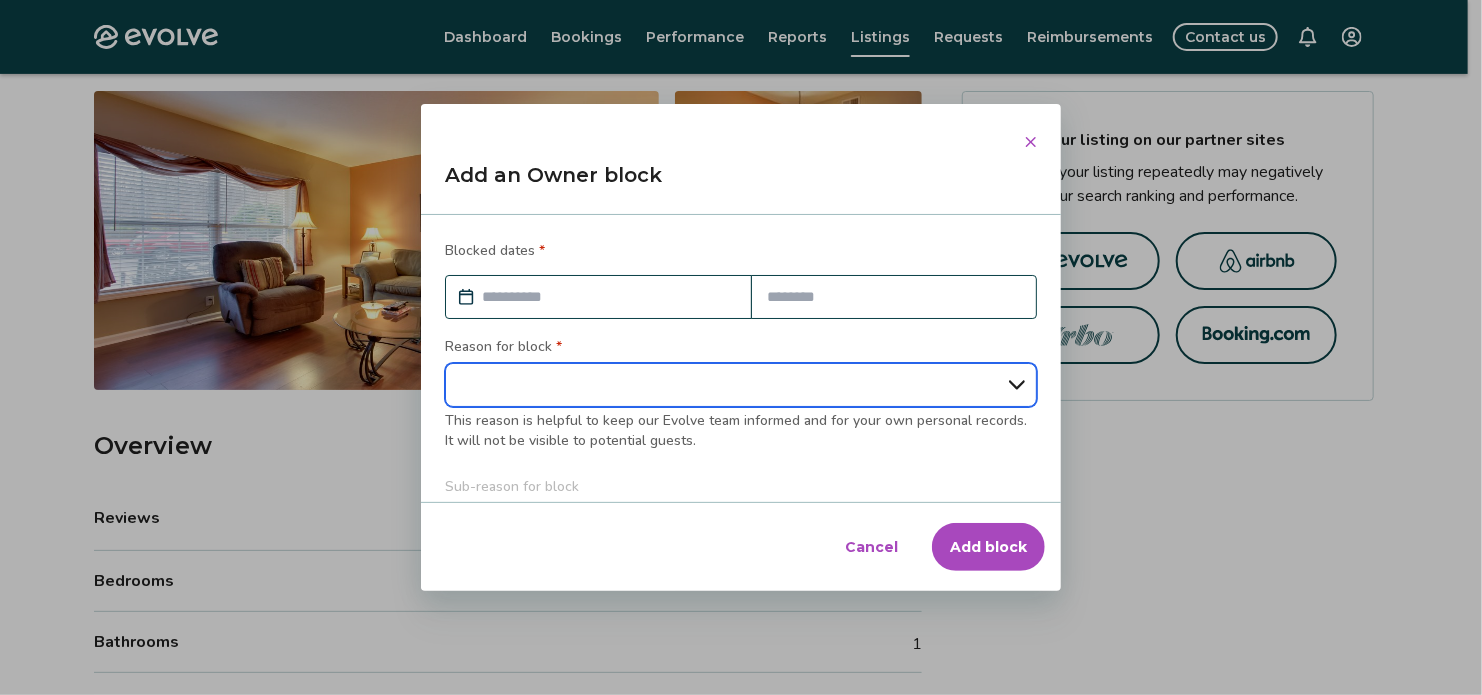 type on "*" 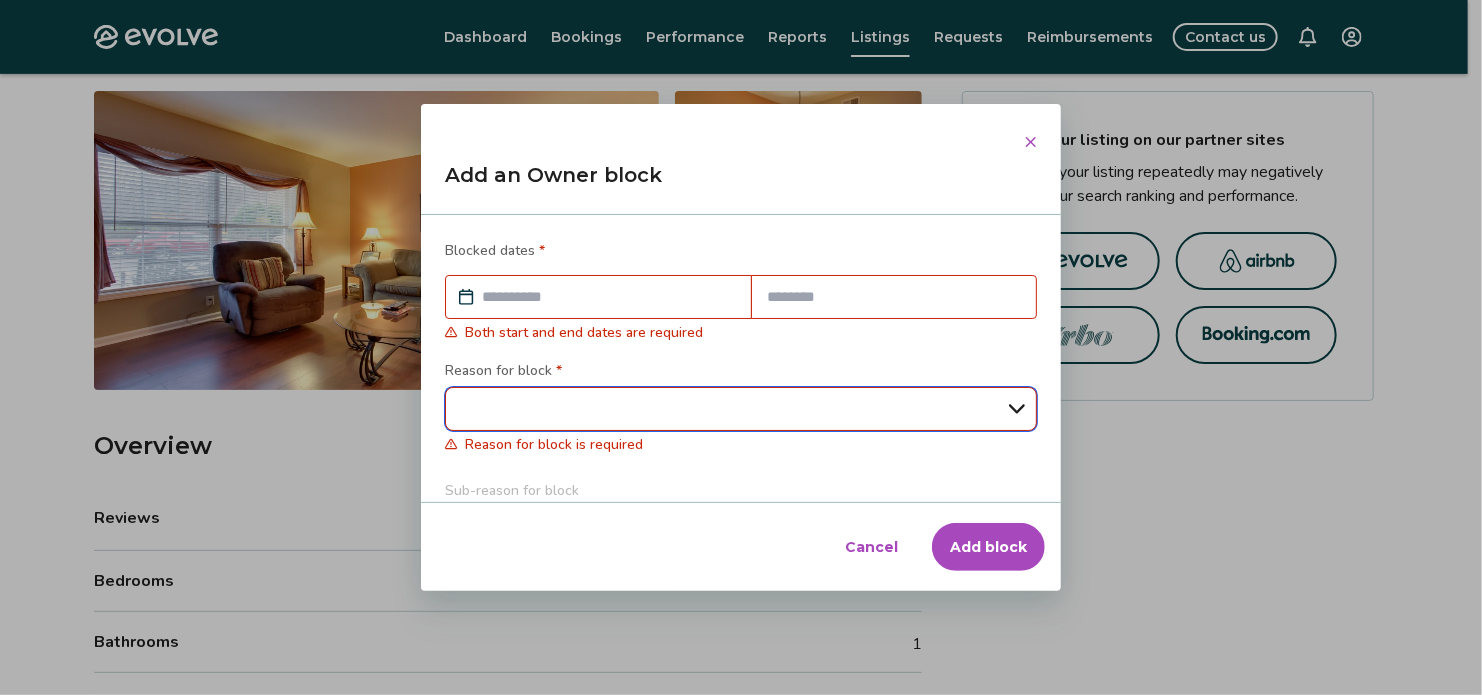 click on "**********" at bounding box center [741, 409] 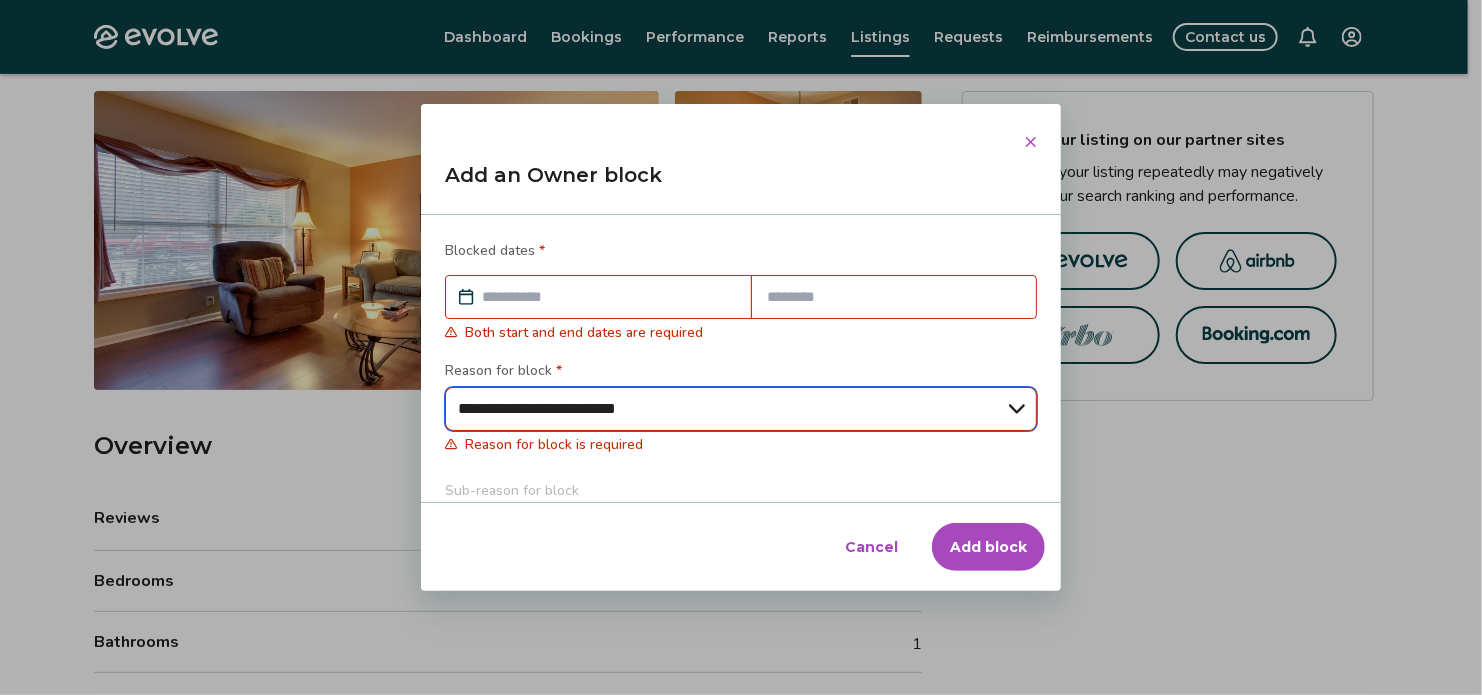 click on "**********" at bounding box center (741, 409) 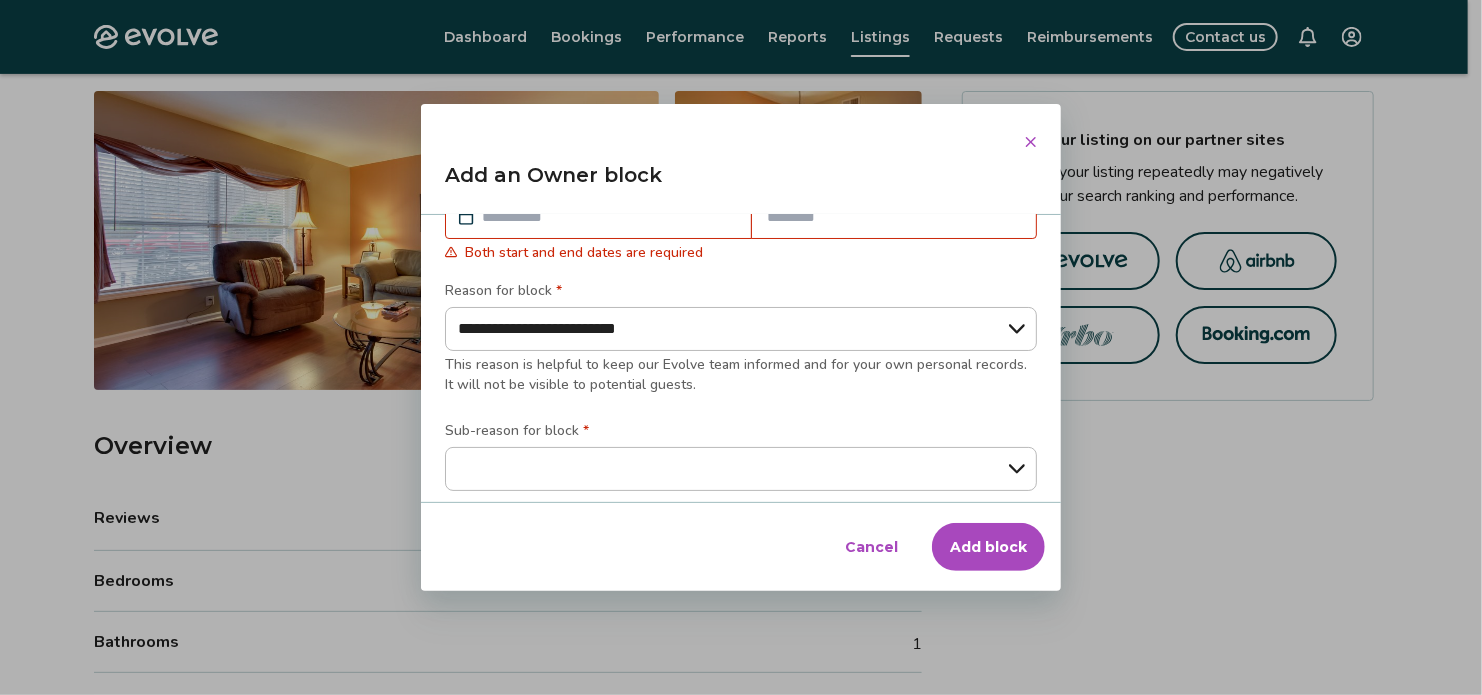 scroll, scrollTop: 120, scrollLeft: 0, axis: vertical 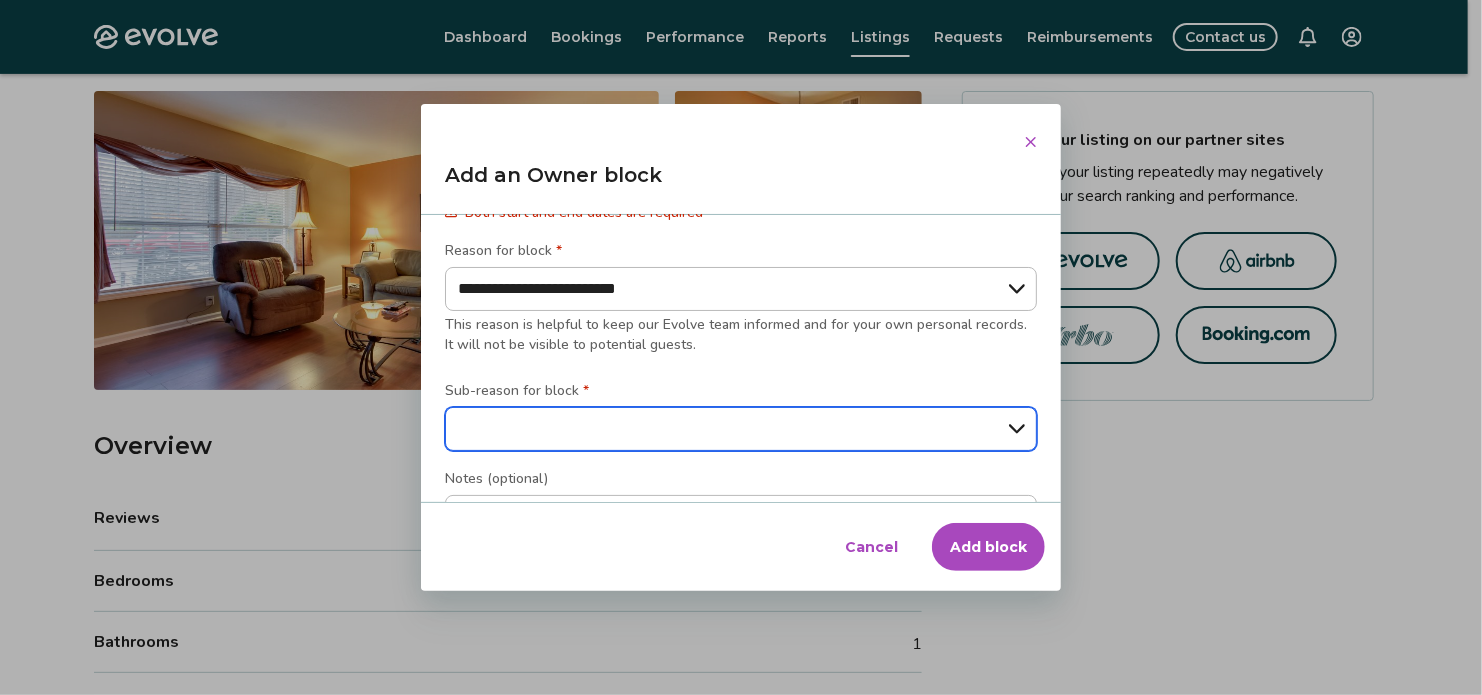 click on "**********" at bounding box center (741, 429) 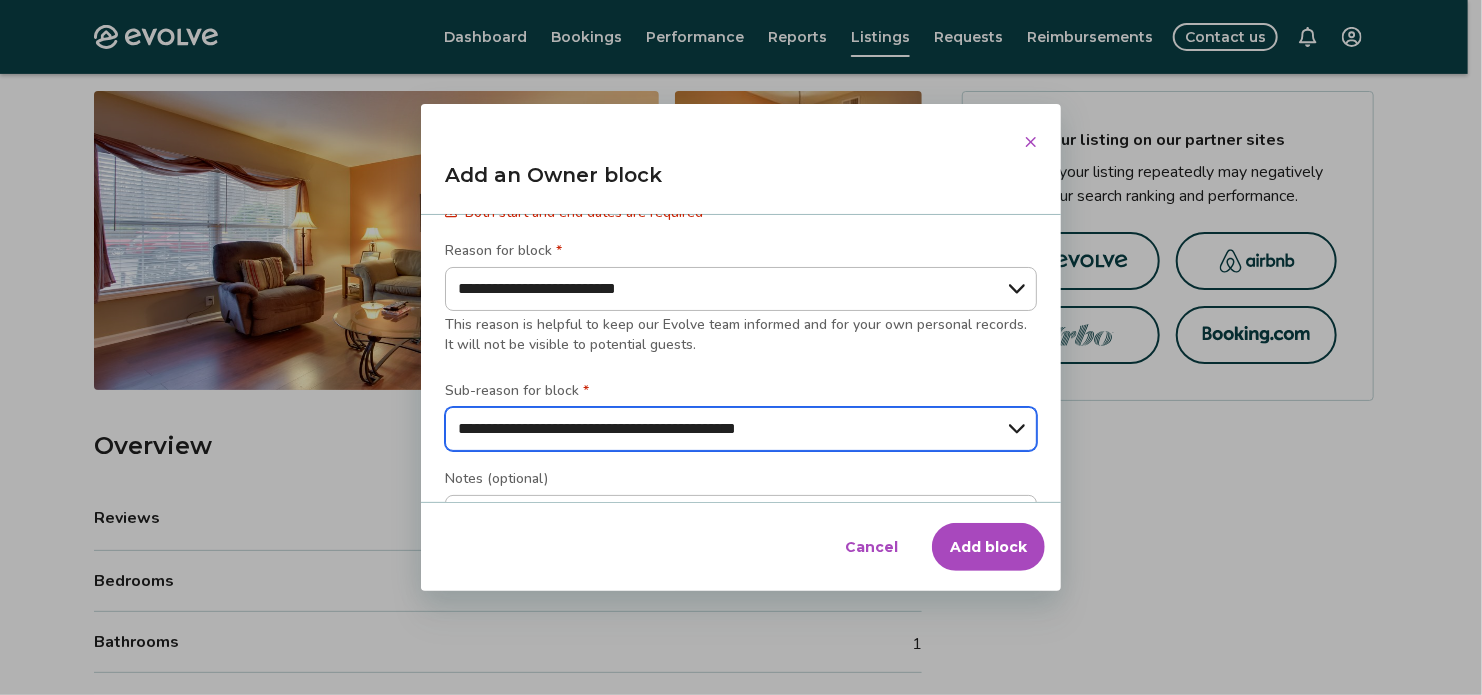 click on "**********" at bounding box center [741, 429] 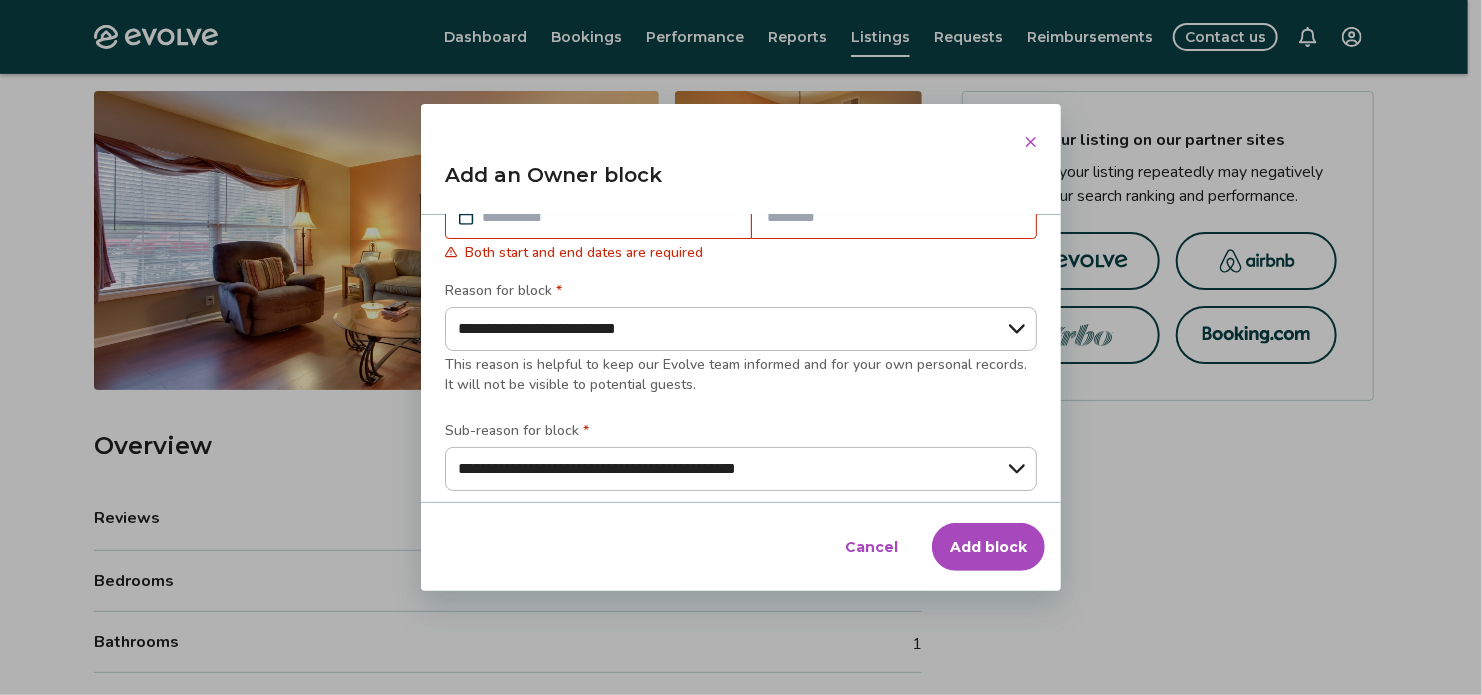 scroll, scrollTop: 80, scrollLeft: 0, axis: vertical 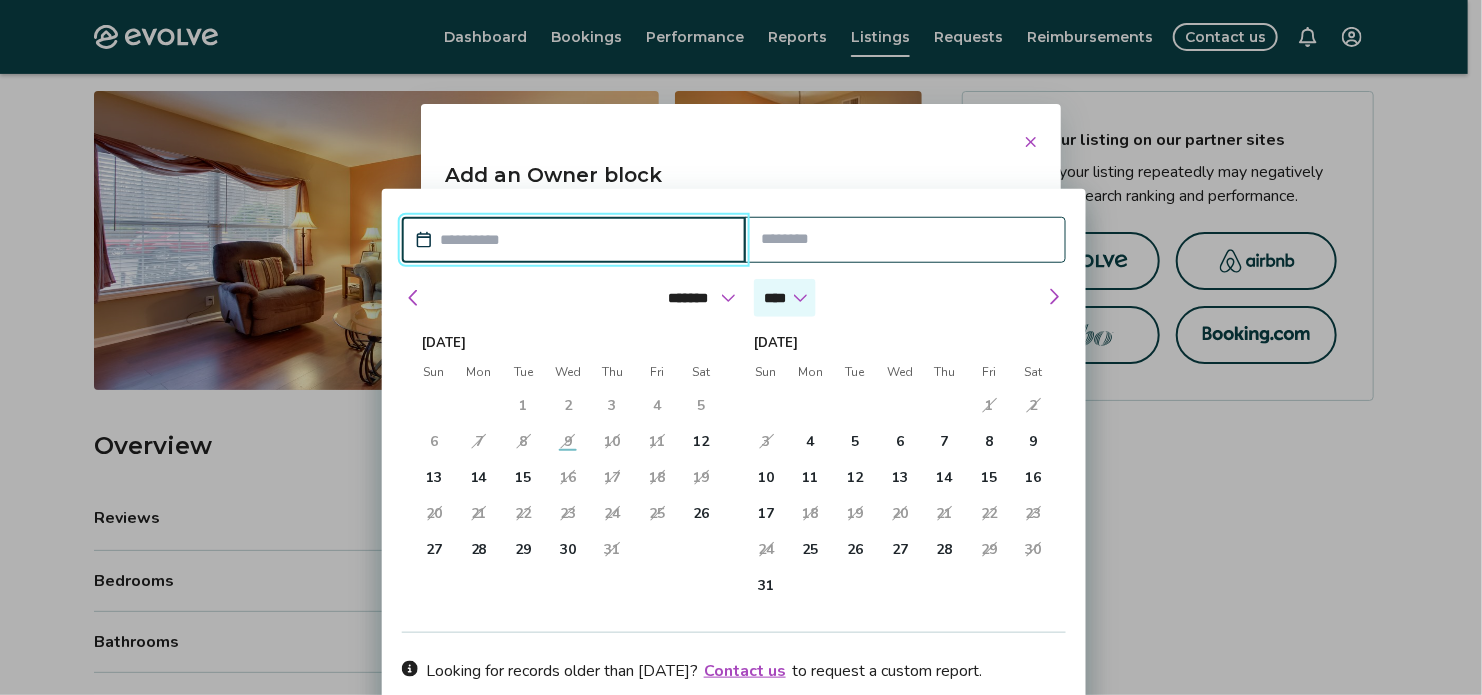 click on "**** **** **** **** **** **** **** **** **** **** **** **** **** **** **** **** **** **** **** **** ****" at bounding box center (785, 298) 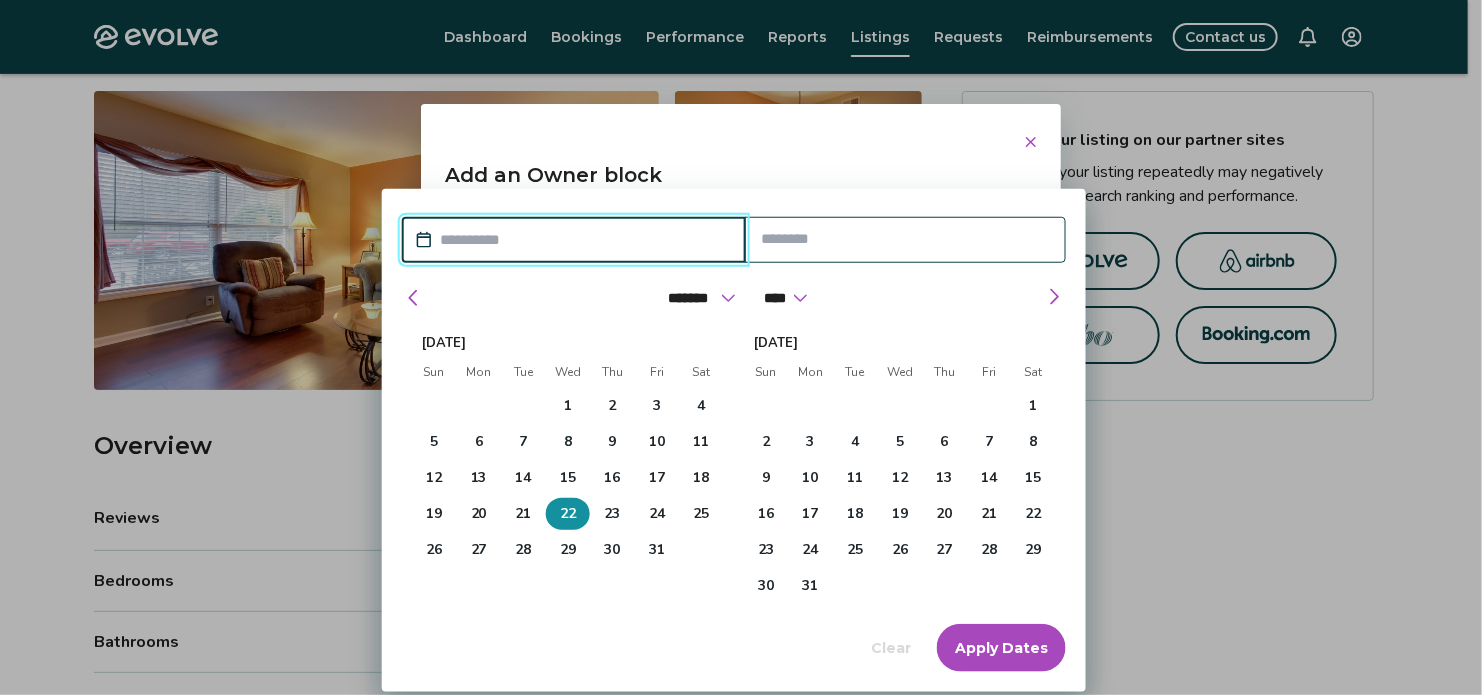 click on "22" at bounding box center [568, 514] 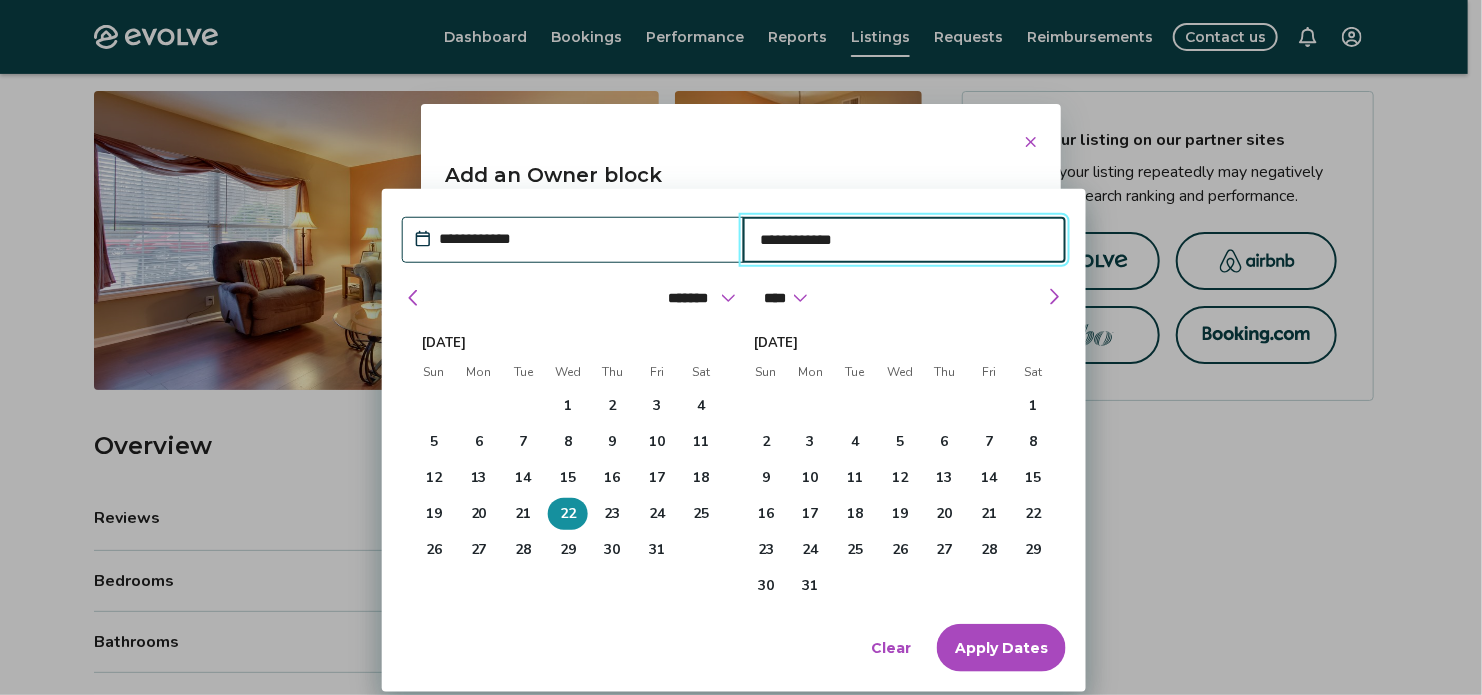 type on "*" 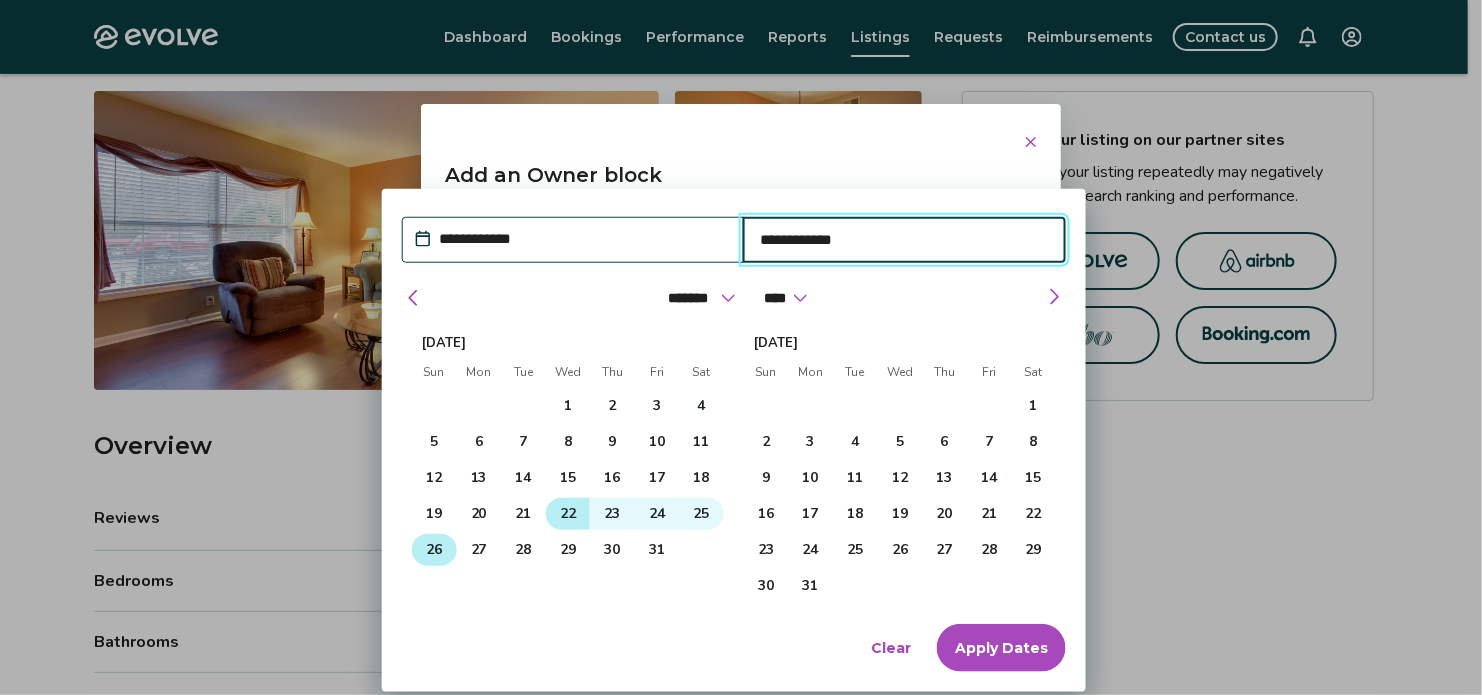 click on "26" at bounding box center (434, 550) 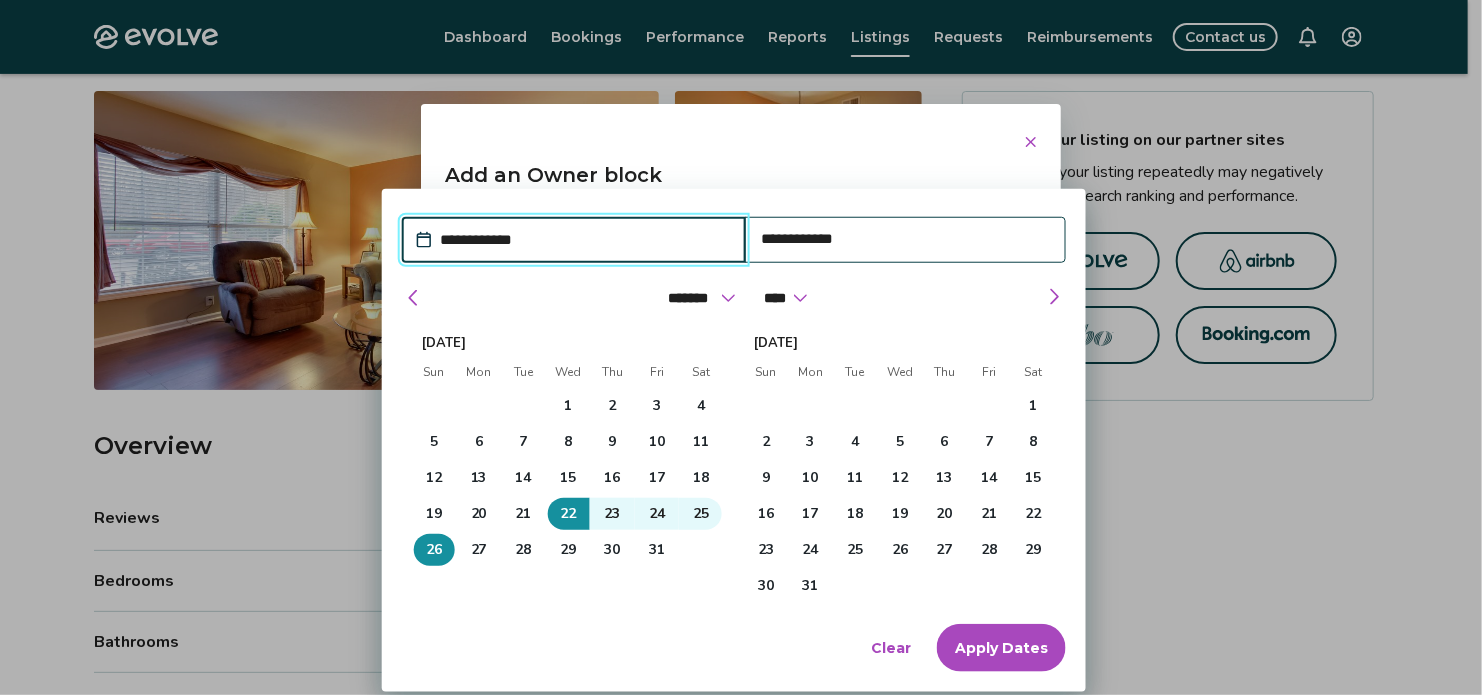 type on "*" 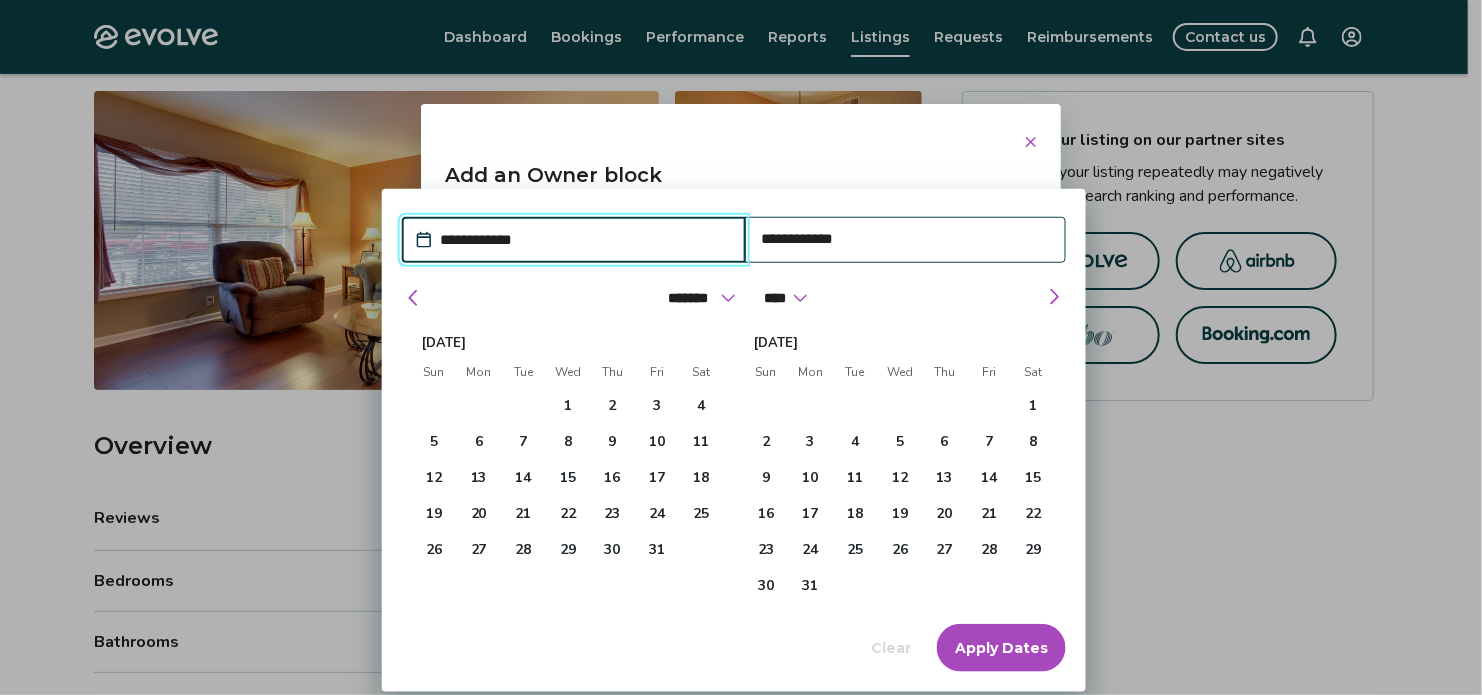 type 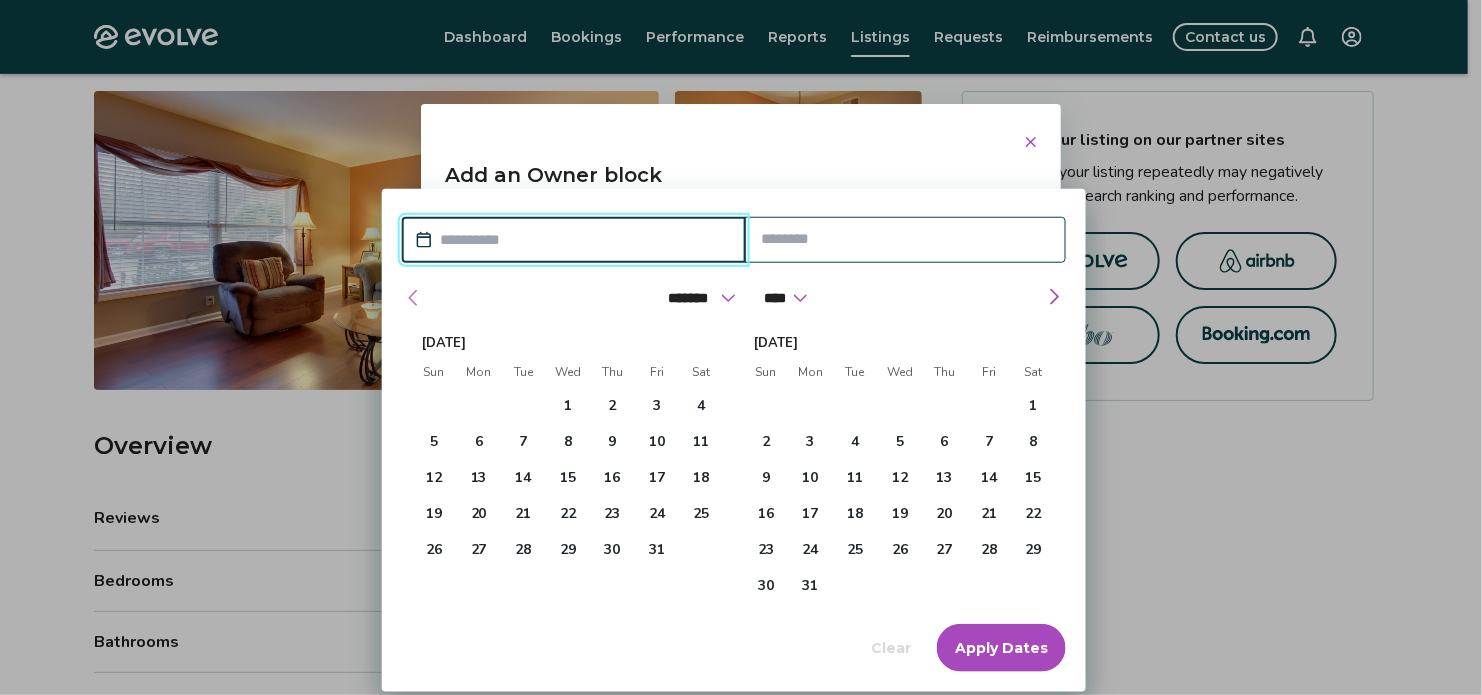 click at bounding box center (414, 298) 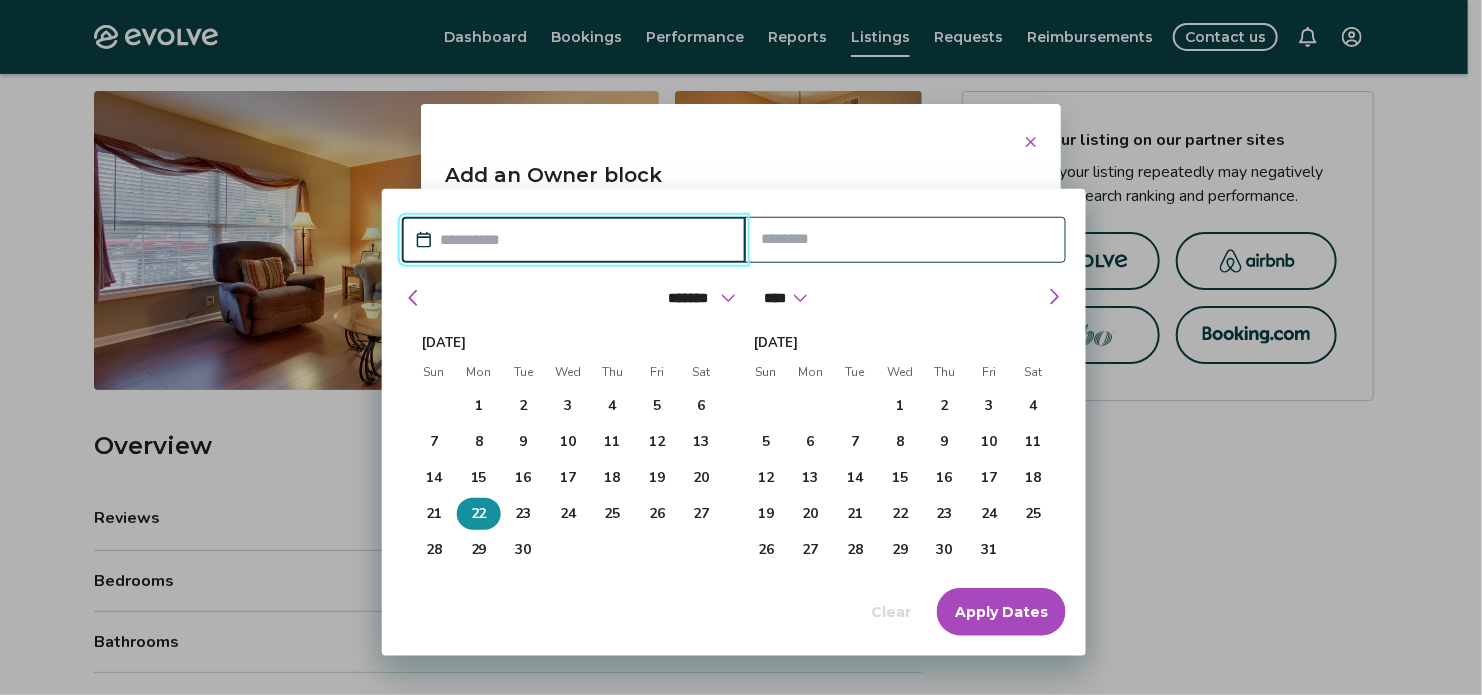 click on "22" at bounding box center (479, 514) 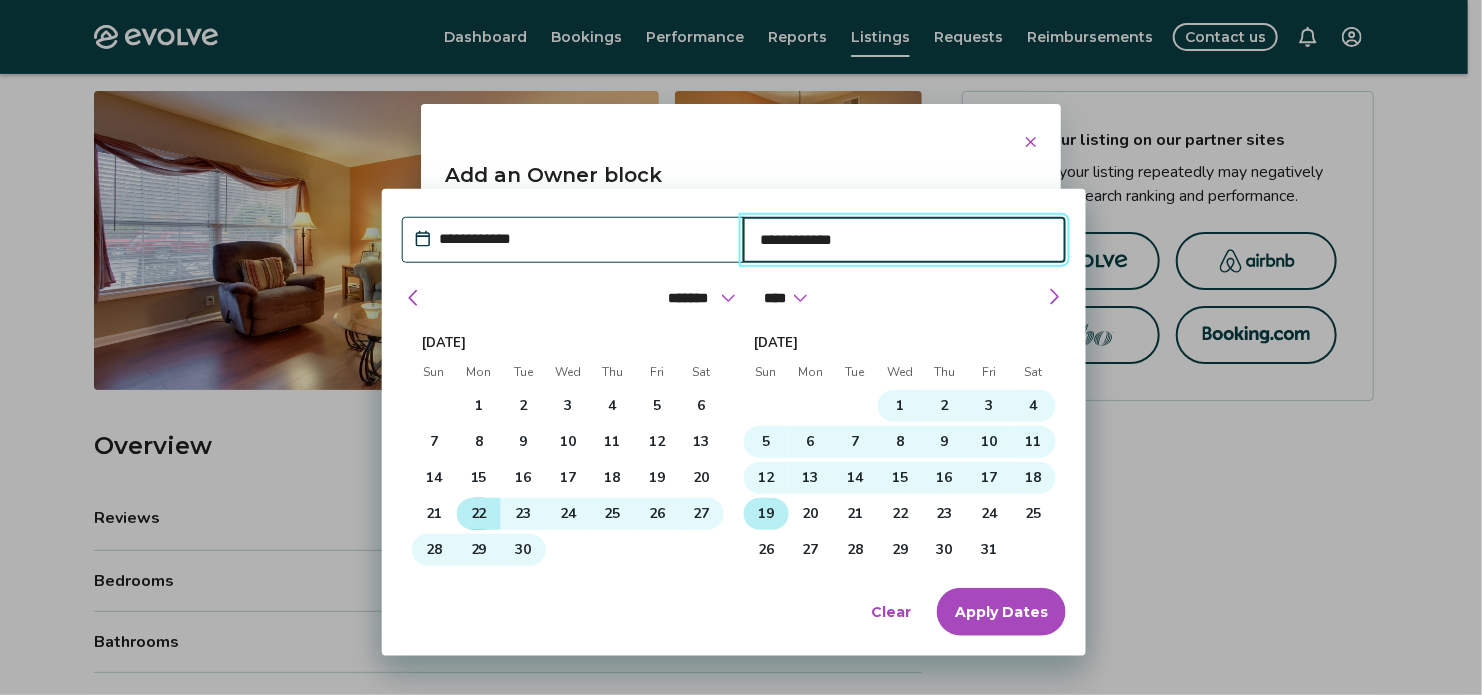 type on "*" 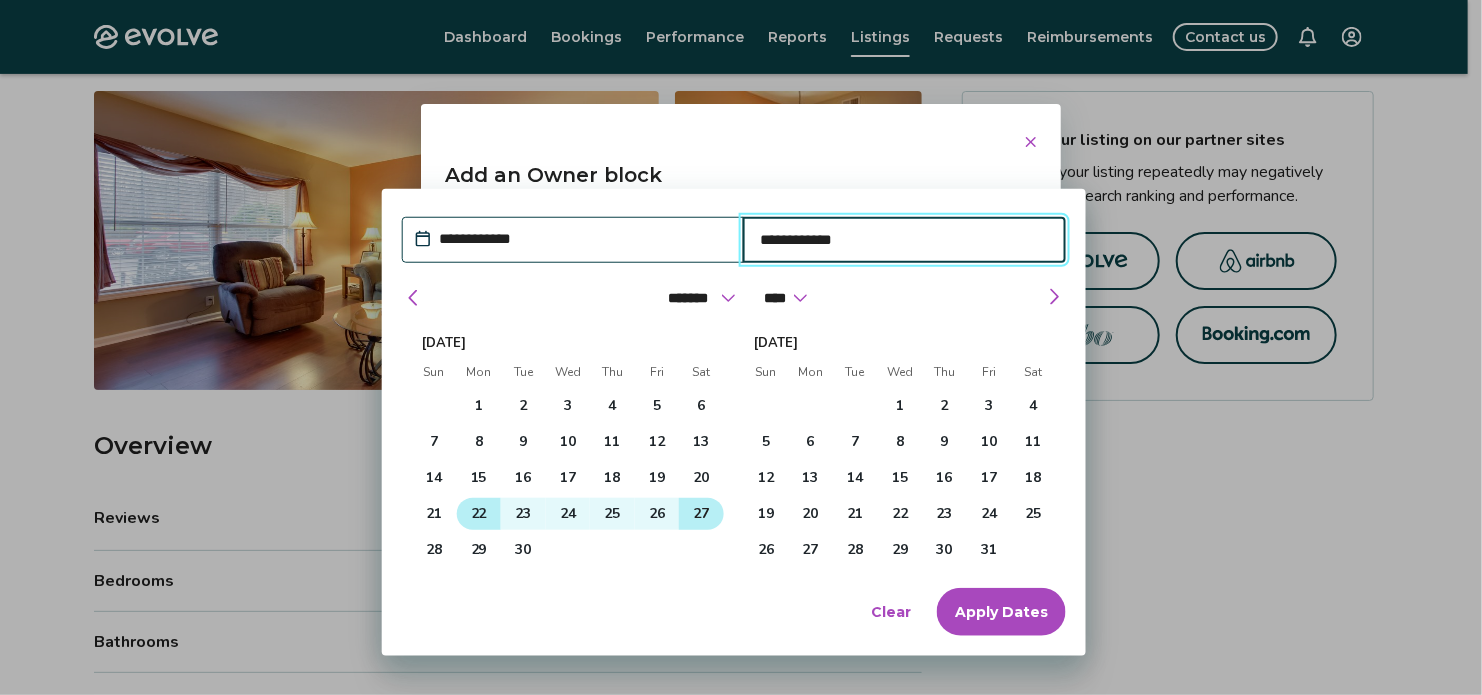 click on "27" at bounding box center (701, 514) 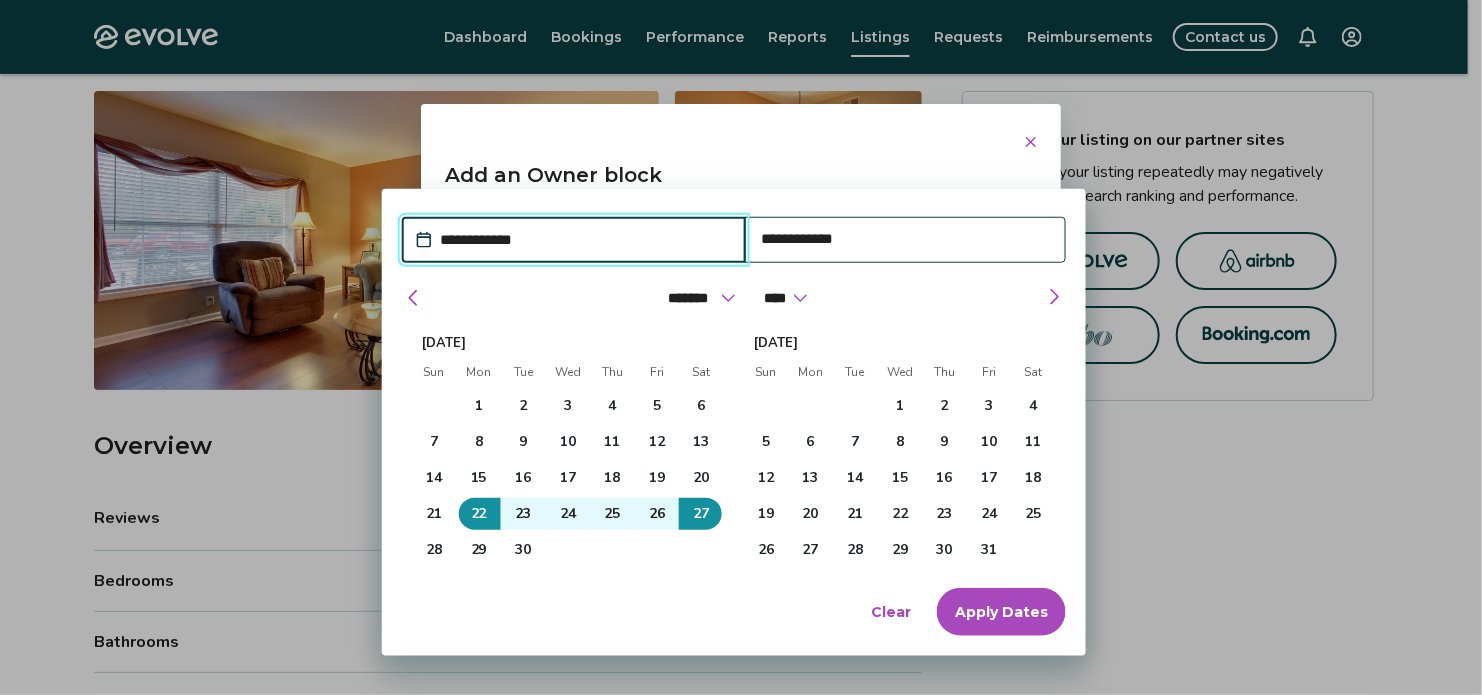 click on "Apply Dates" at bounding box center (1001, 612) 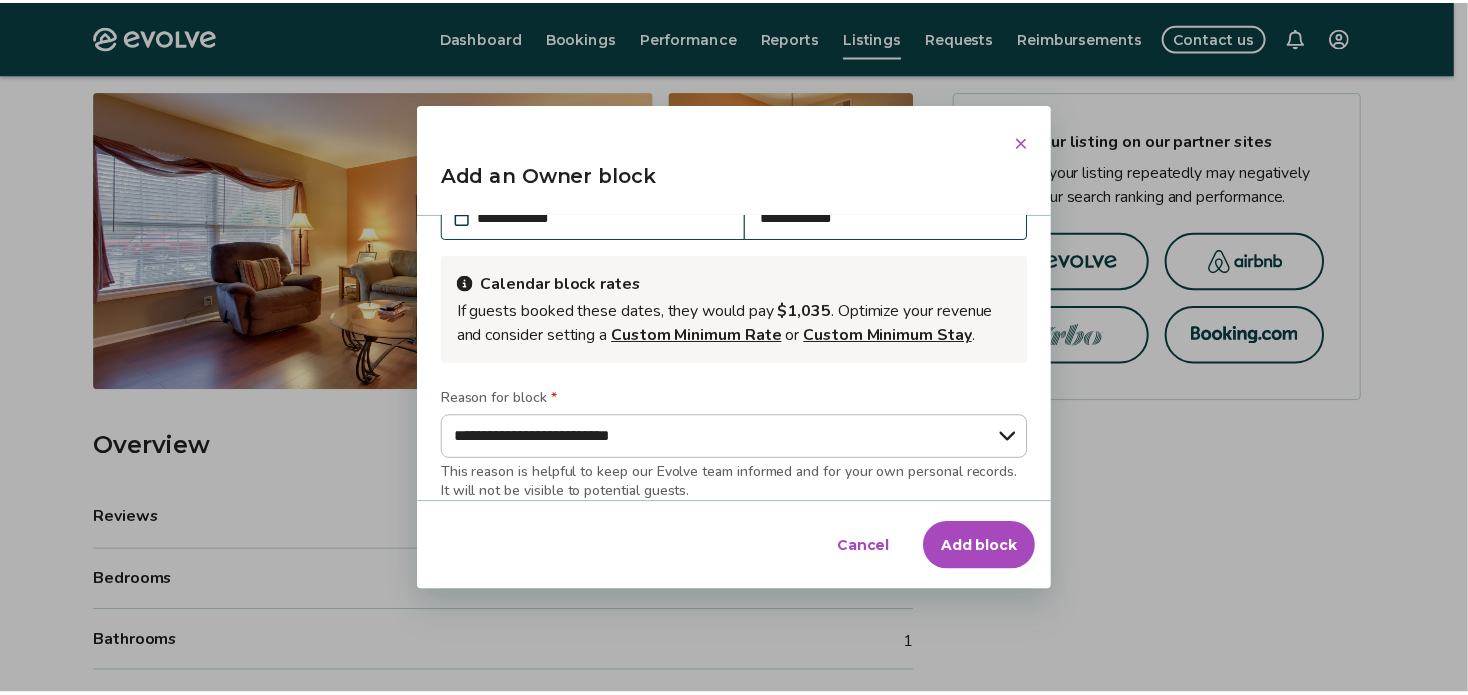 scroll, scrollTop: 52, scrollLeft: 0, axis: vertical 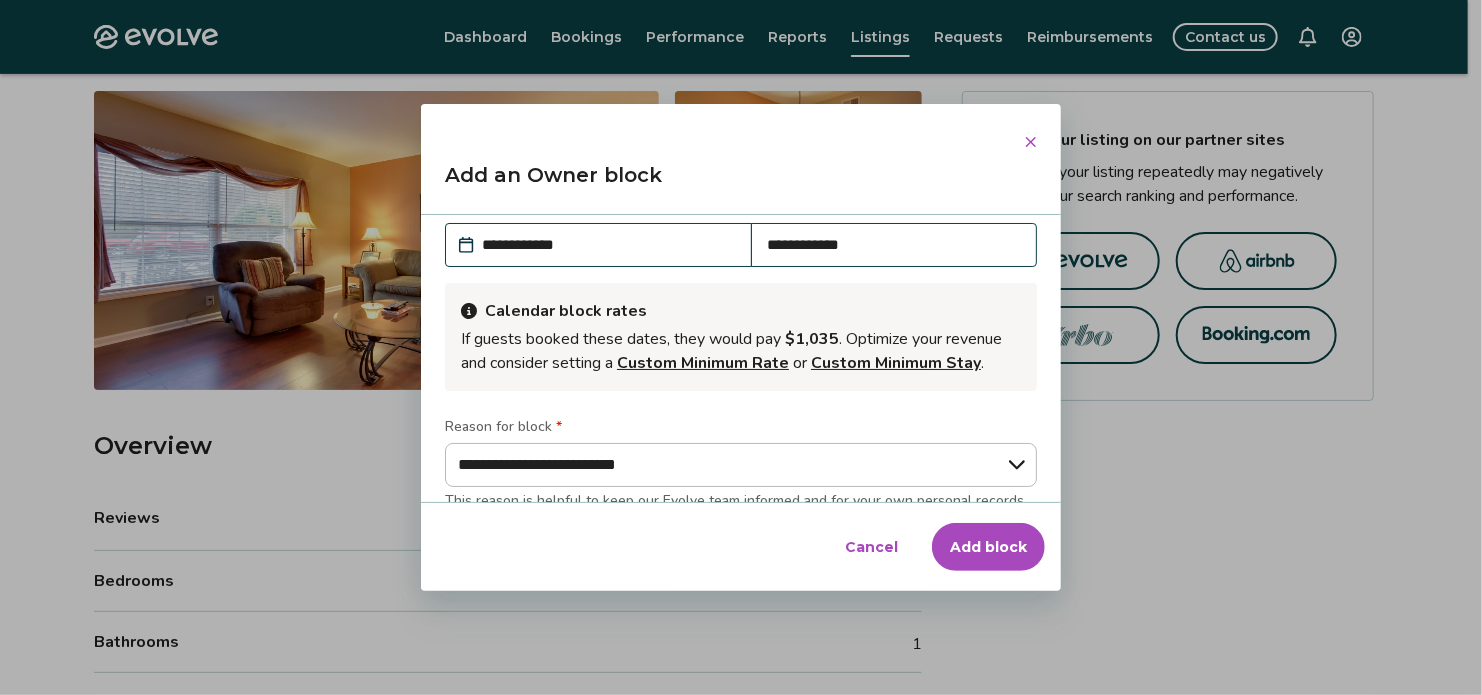 click on "Add block" at bounding box center [988, 547] 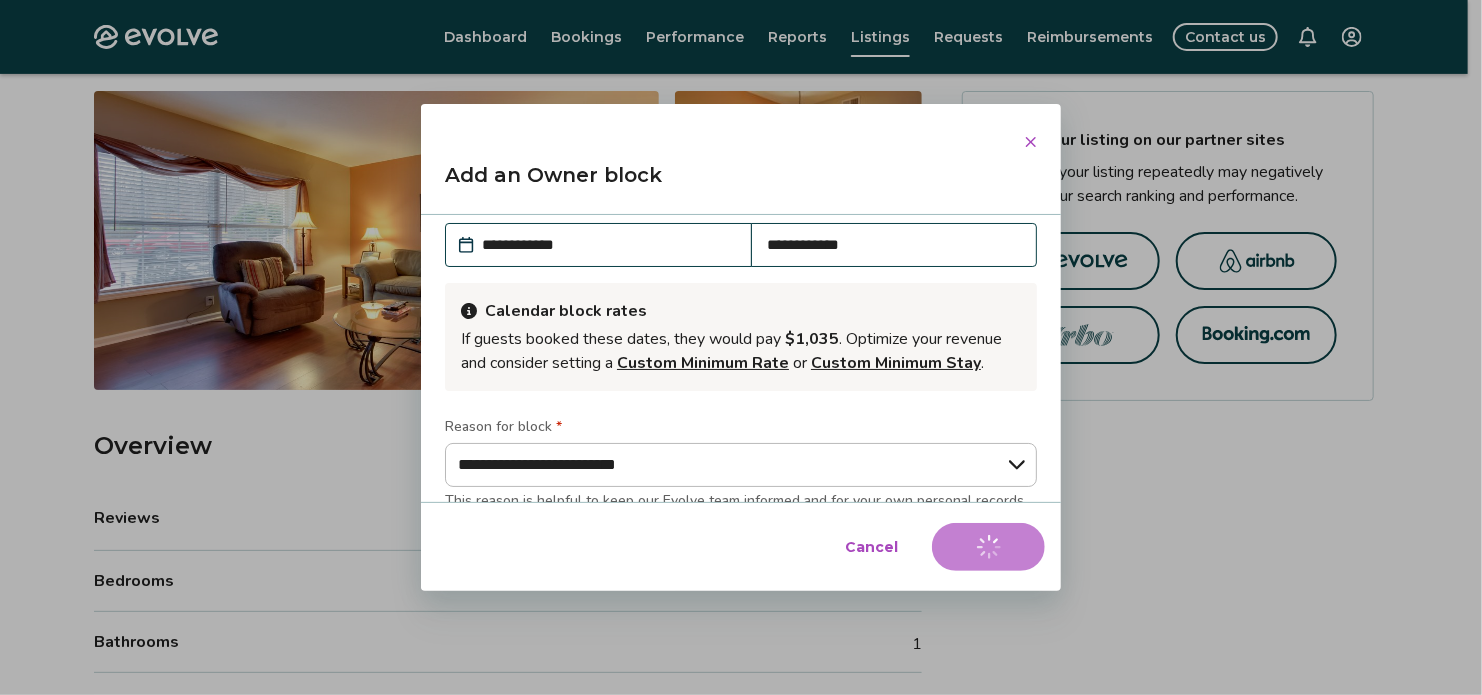 type on "*" 